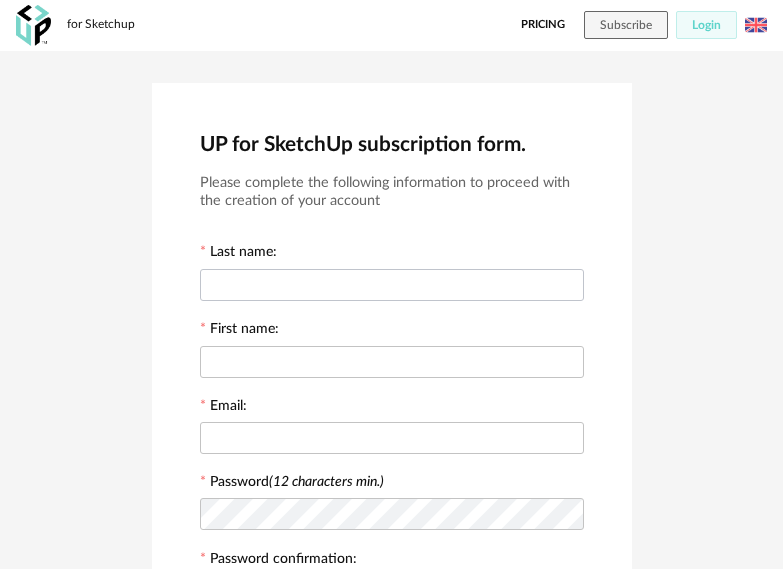 scroll, scrollTop: 0, scrollLeft: 0, axis: both 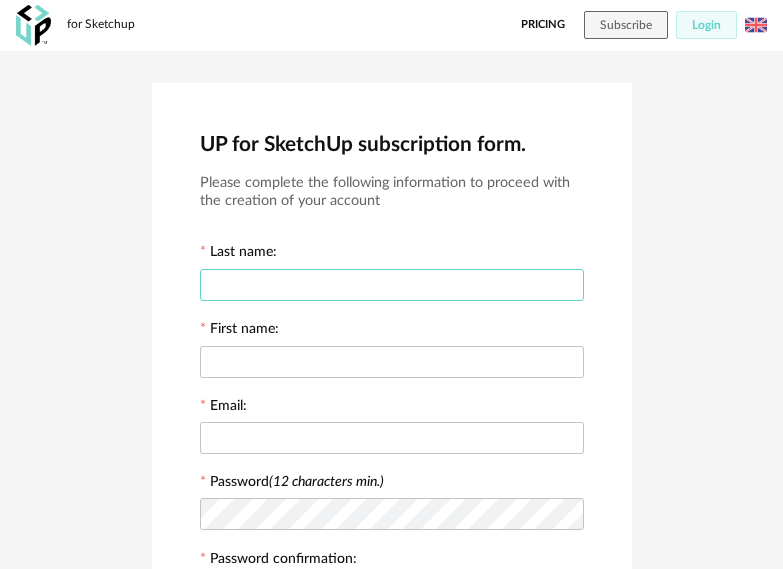 click at bounding box center (392, 285) 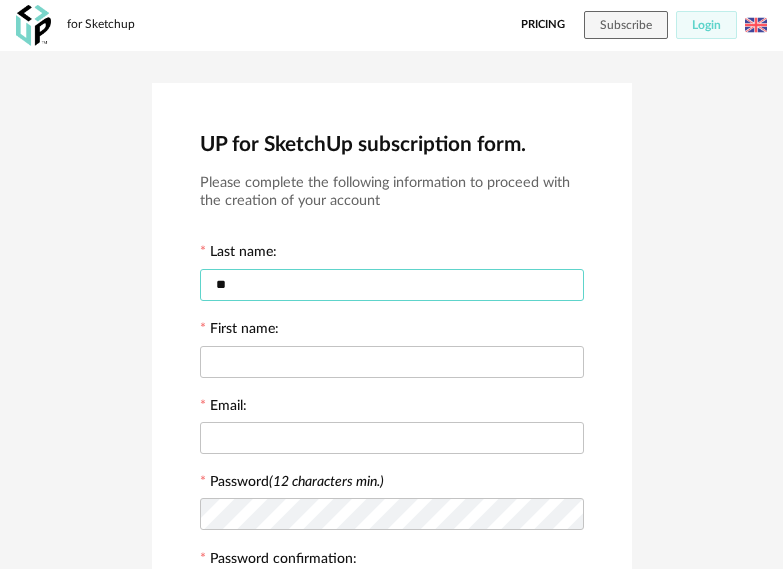 type on "*" 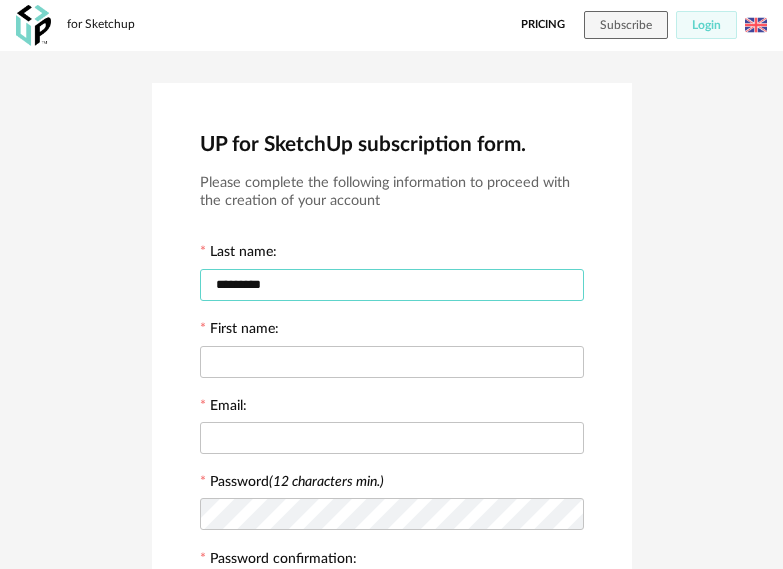 drag, startPoint x: 308, startPoint y: 294, endPoint x: 144, endPoint y: 263, distance: 166.90416 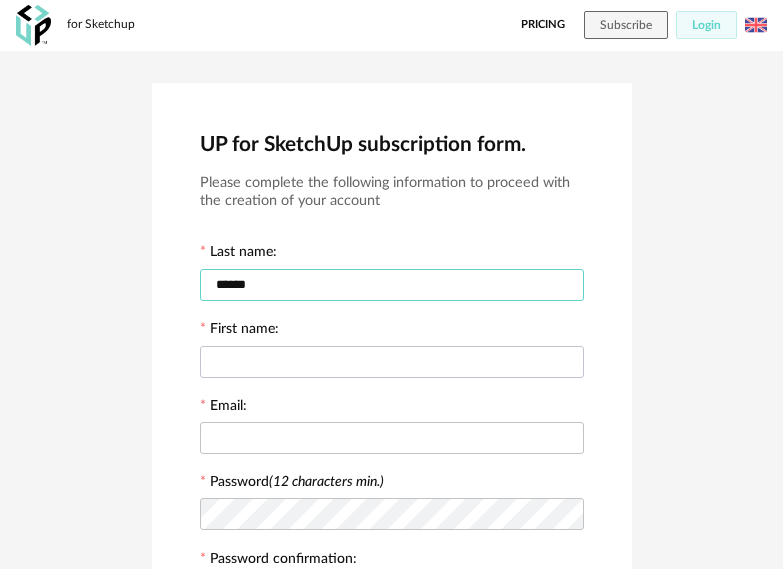 type on "******" 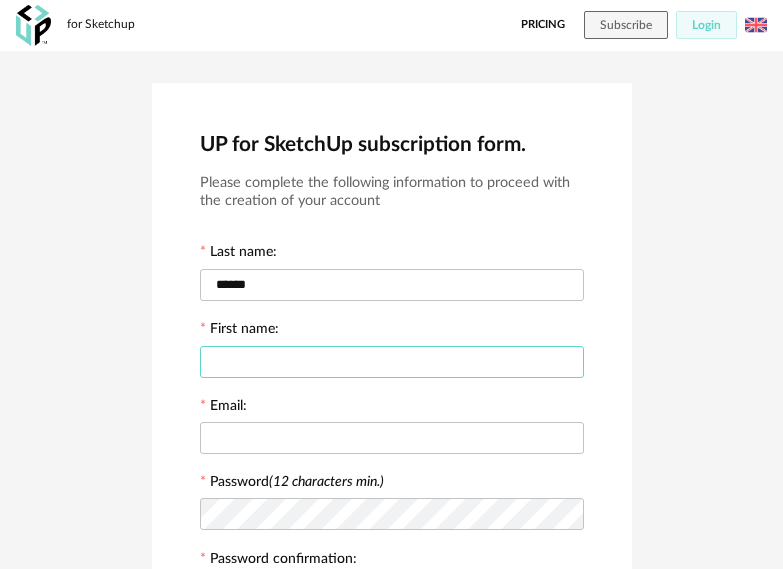 click at bounding box center (392, 362) 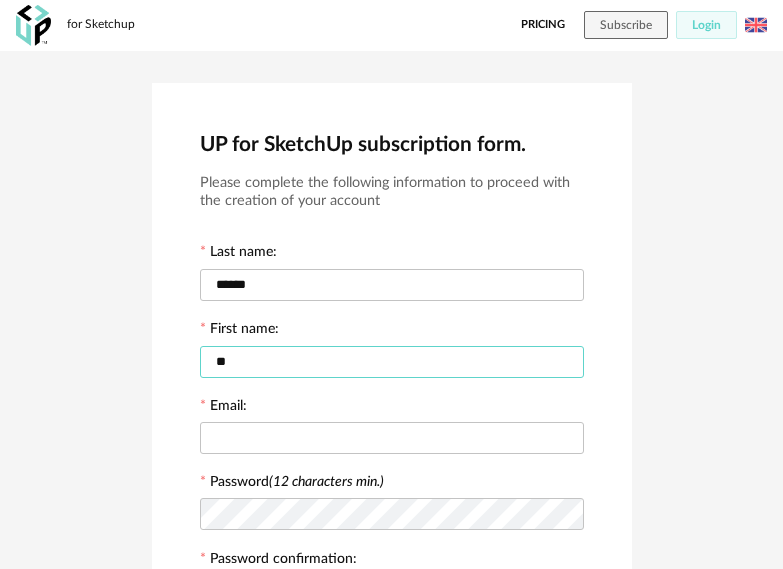 type on "*" 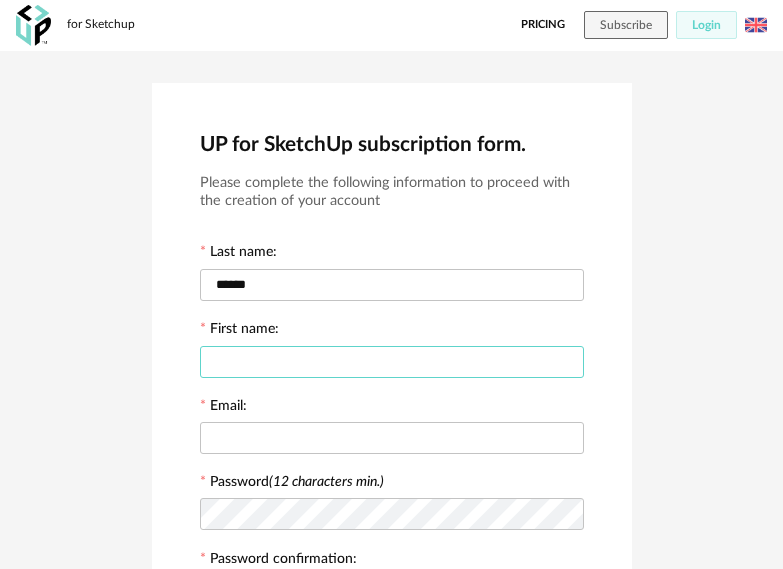 type on "*" 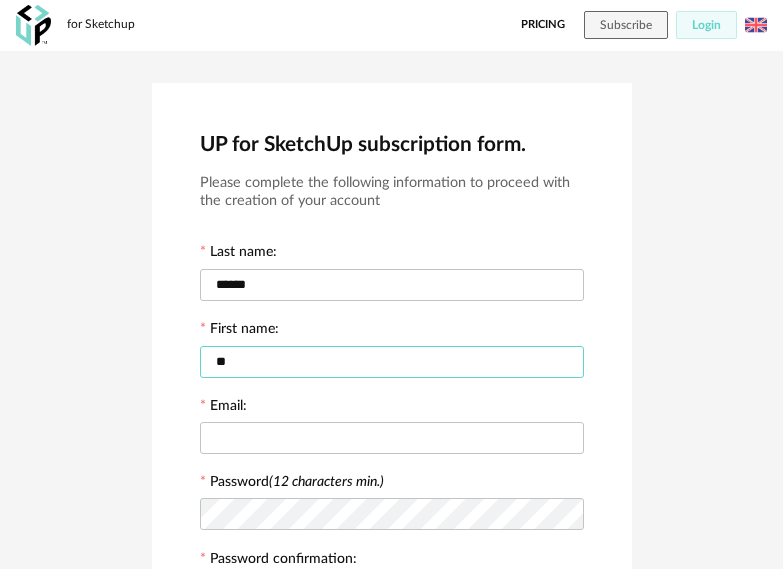 type on "*" 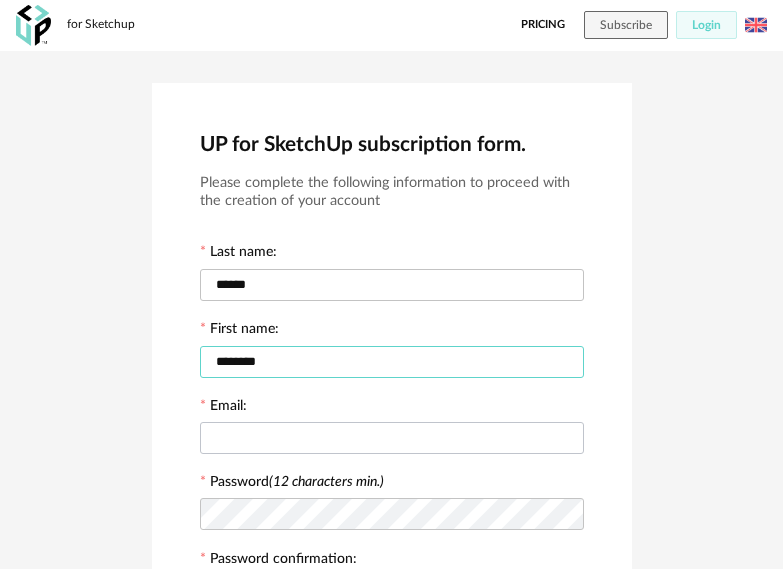 type on "********" 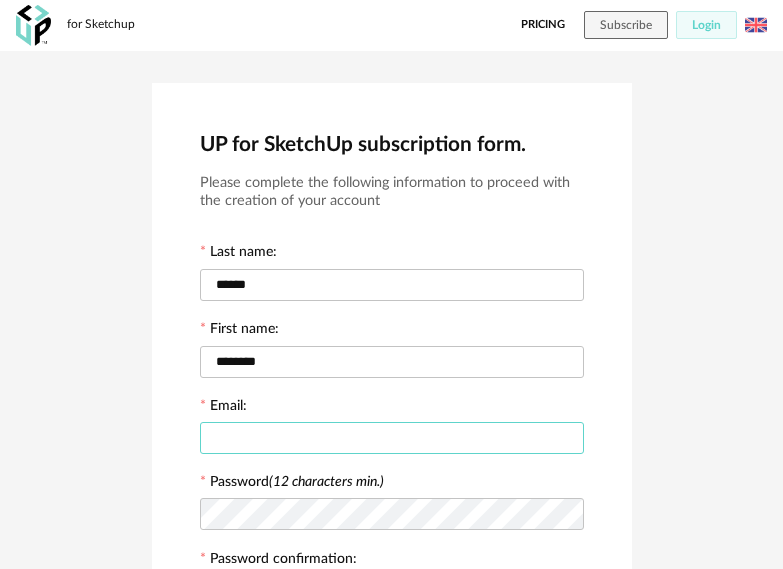 click at bounding box center (392, 438) 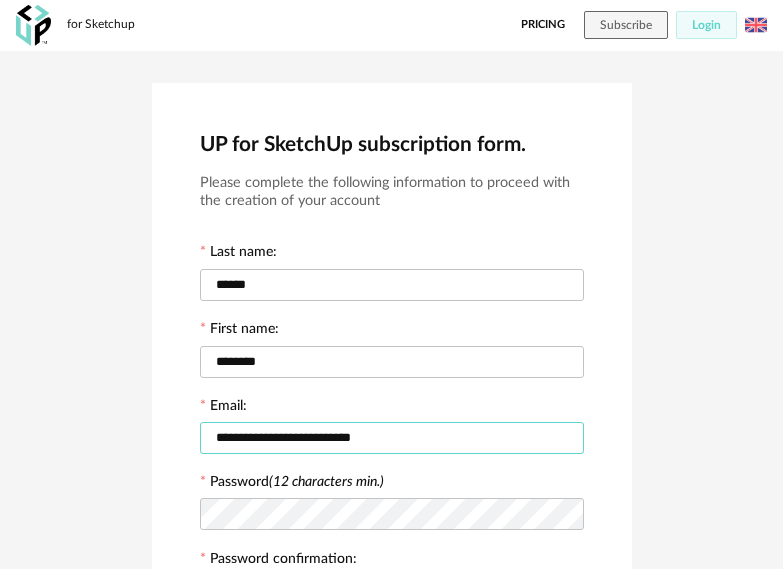 type on "**********" 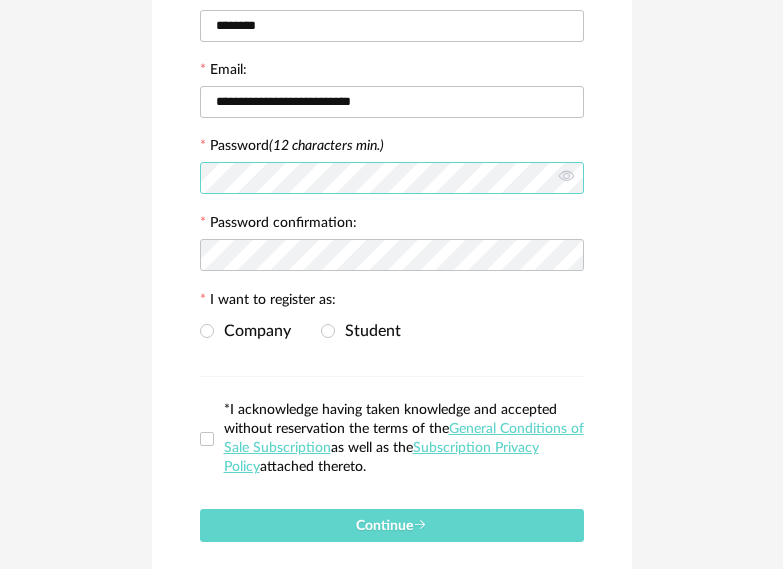 scroll, scrollTop: 300, scrollLeft: 0, axis: vertical 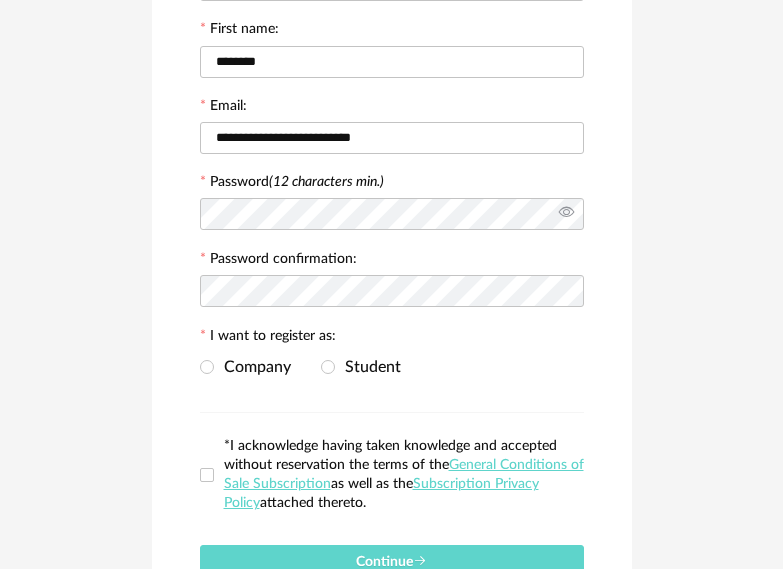 click at bounding box center [566, 214] 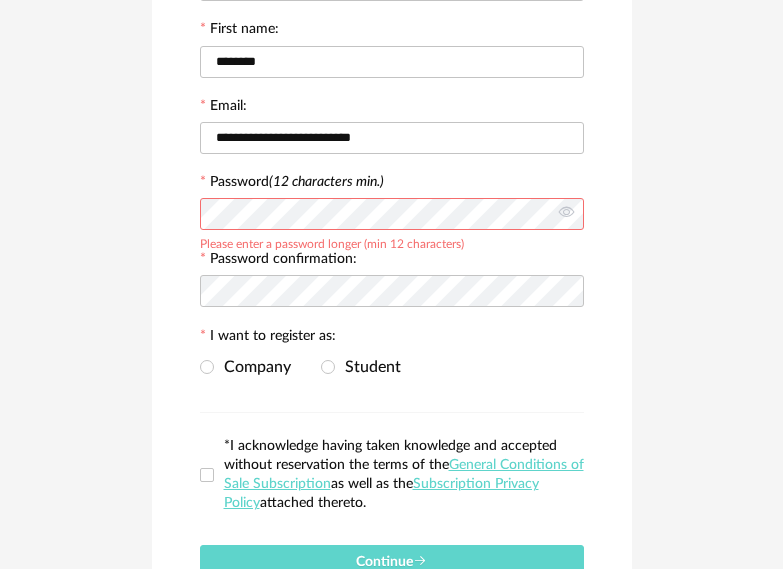 click on "UP for SketchUp subscription form. Please complete the following information to proceed with the creation of your account Last name: [LAST] First name: [FIRST] Email: [EMAIL] Password (12 characters min.) Please enter a password longer (min 12 characters) Password confirmation: I want to register as: Company Student *I acknowledge having taken knowledge and accepted without reservation the terms of the General Conditions of Sale Subscription as well as the Subscription Privacy Policy attached thereto. Continue" at bounding box center [392, 204] 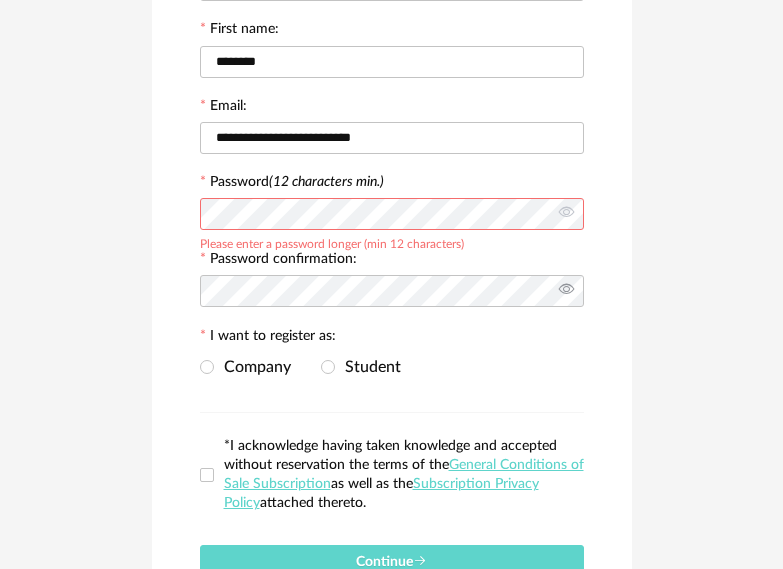 click at bounding box center (566, 291) 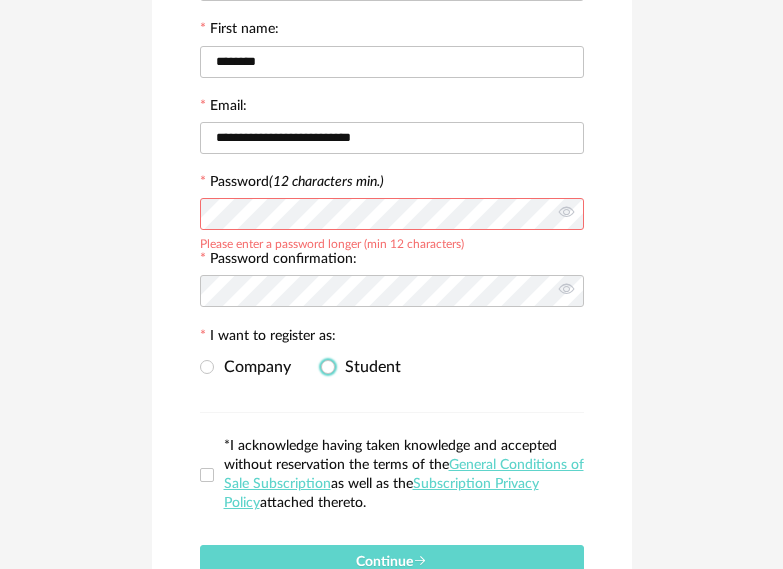 click on "Student" at bounding box center [368, 367] 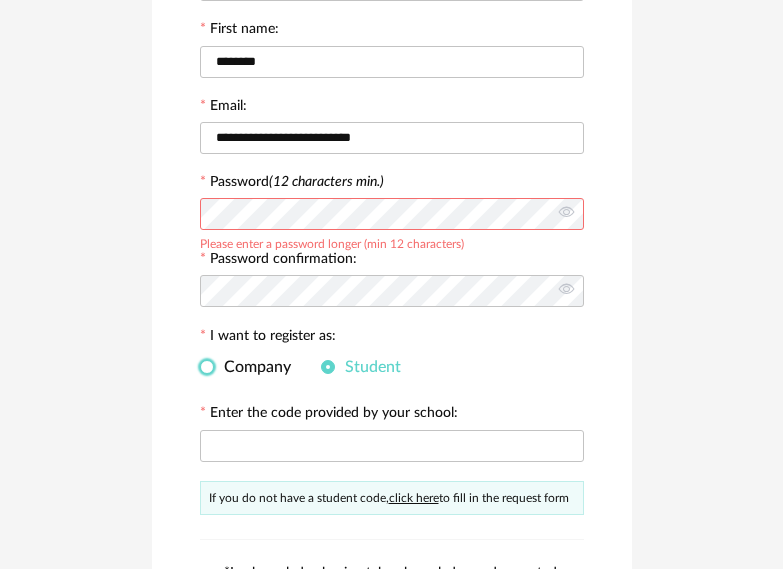 click at bounding box center [207, 367] 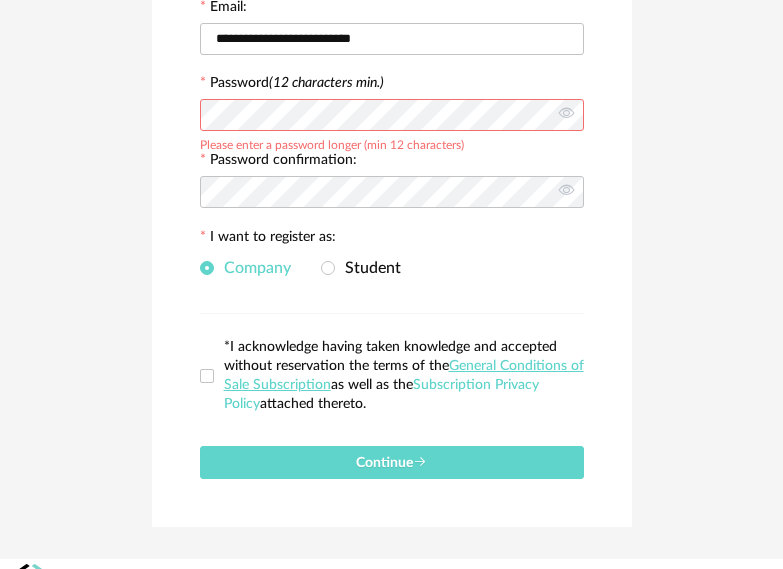 scroll, scrollTop: 400, scrollLeft: 0, axis: vertical 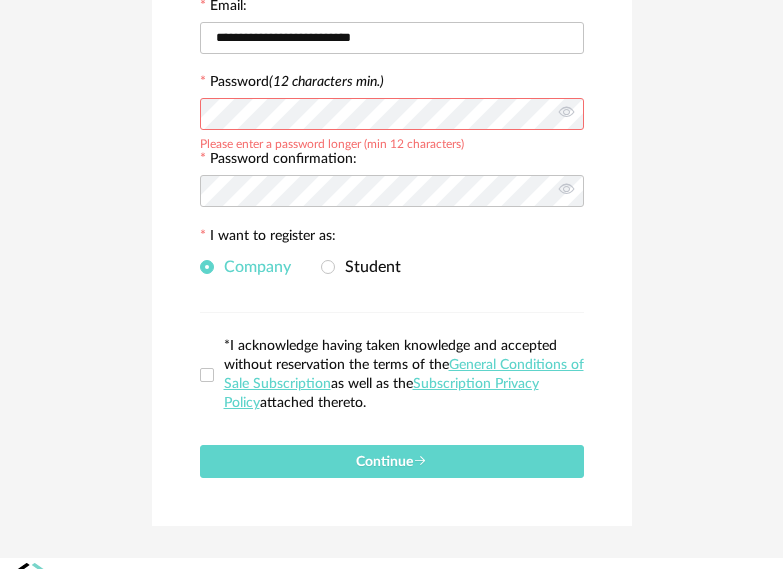 click on "*I acknowledge having taken knowledge and accepted without reservation the terms of the  General Conditions of Sale Subscription  as well as the  Subscription Privacy Policy  attached thereto." at bounding box center [392, 375] 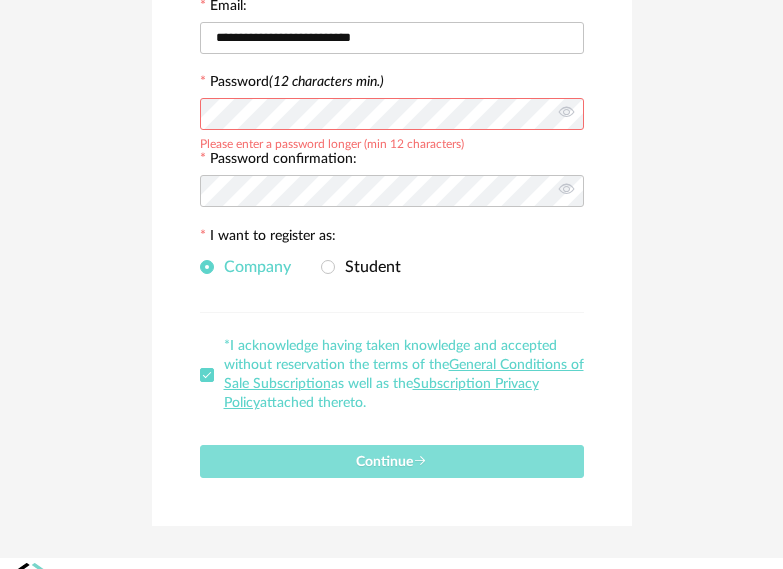 click on "Continue" at bounding box center [392, 461] 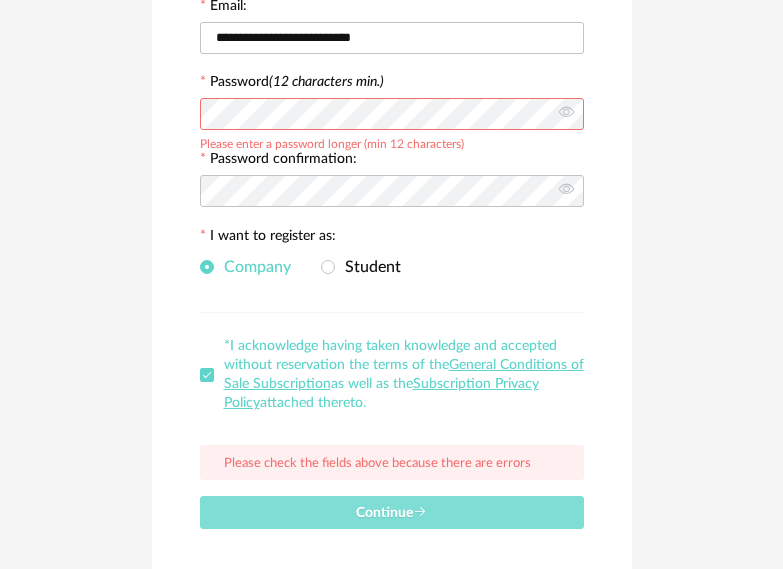 click on "Continue" at bounding box center [392, 512] 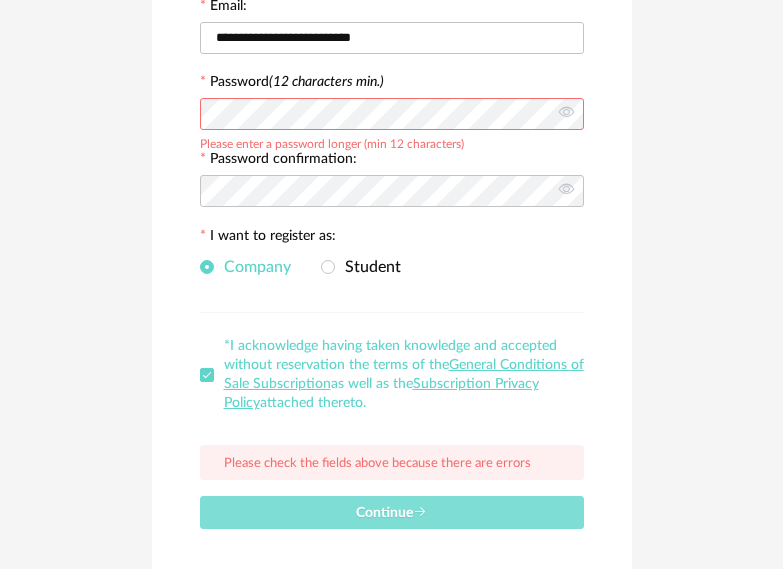 click on "Continue" at bounding box center (392, 512) 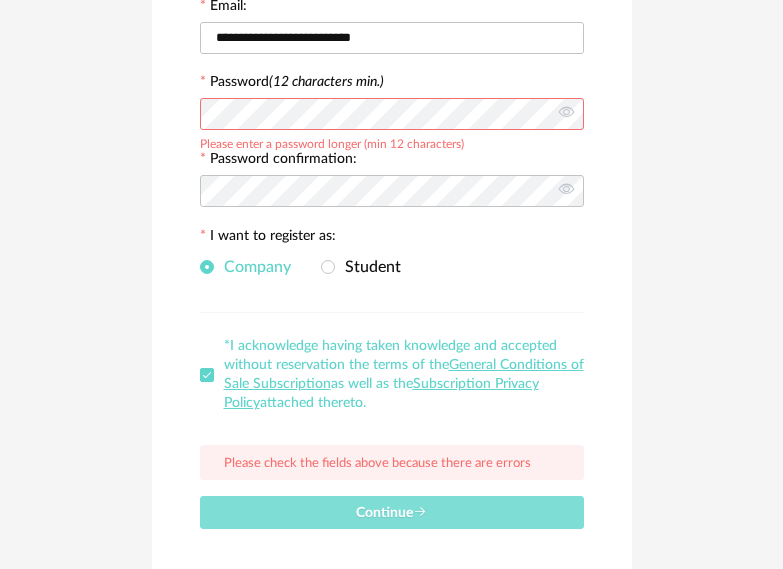 click on "Continue" at bounding box center (392, 512) 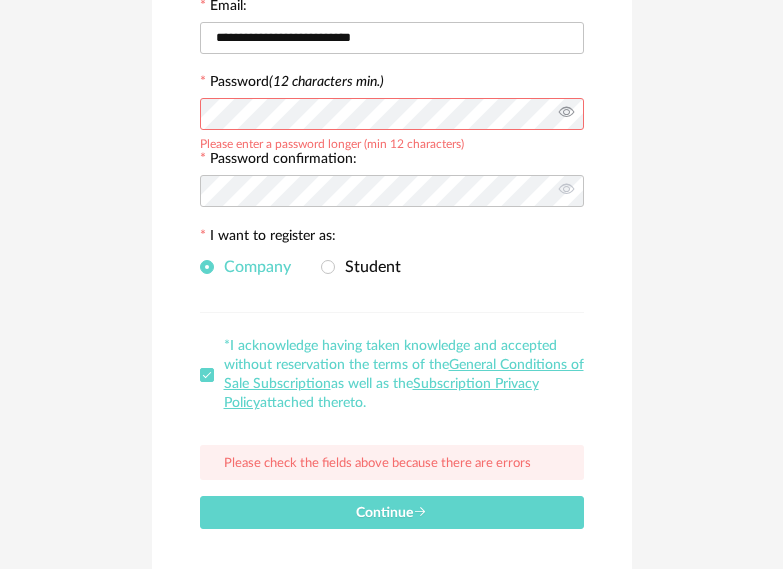 click at bounding box center (566, 114) 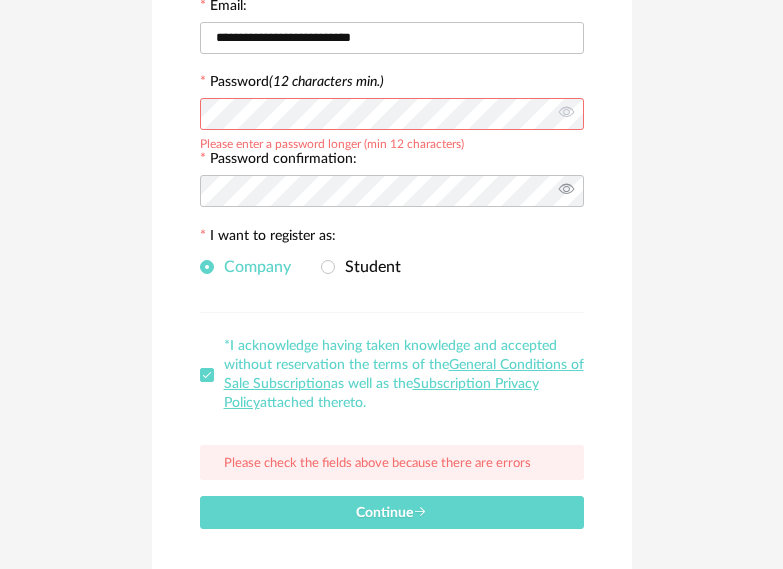 click at bounding box center (566, 191) 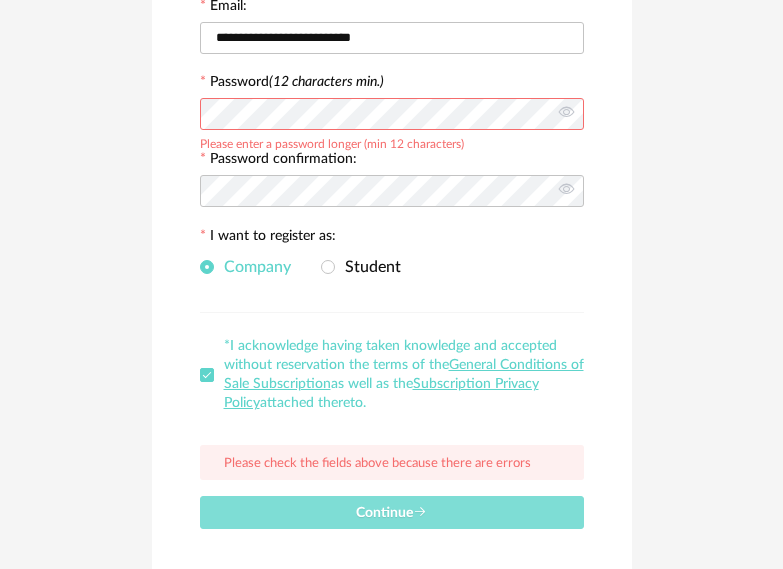 click on "Continue" at bounding box center (392, 512) 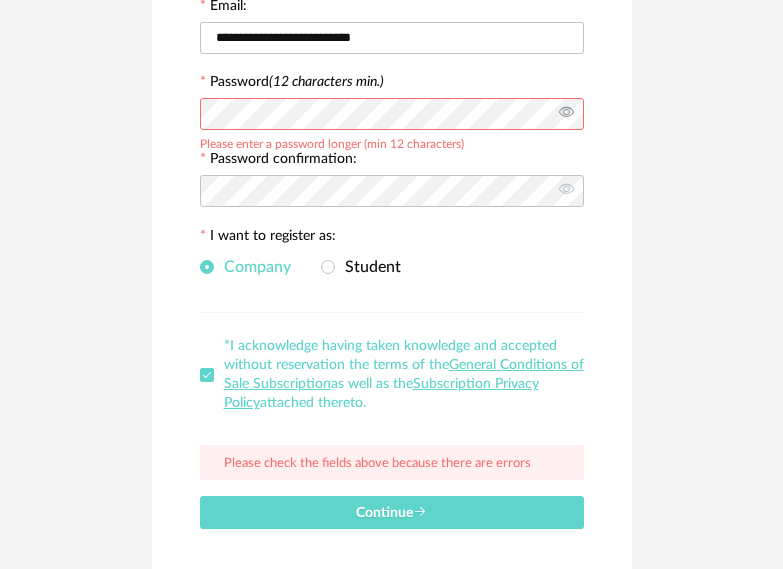 click at bounding box center [566, 114] 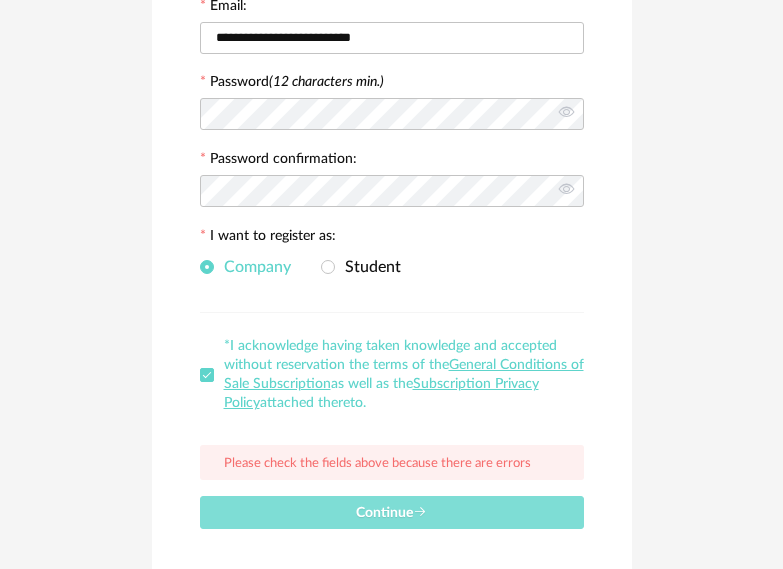 click on "Continue" at bounding box center (392, 512) 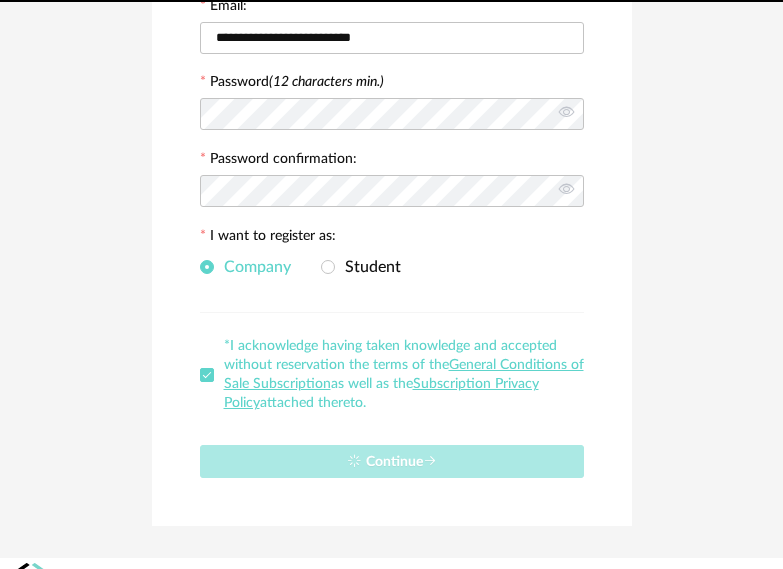 type 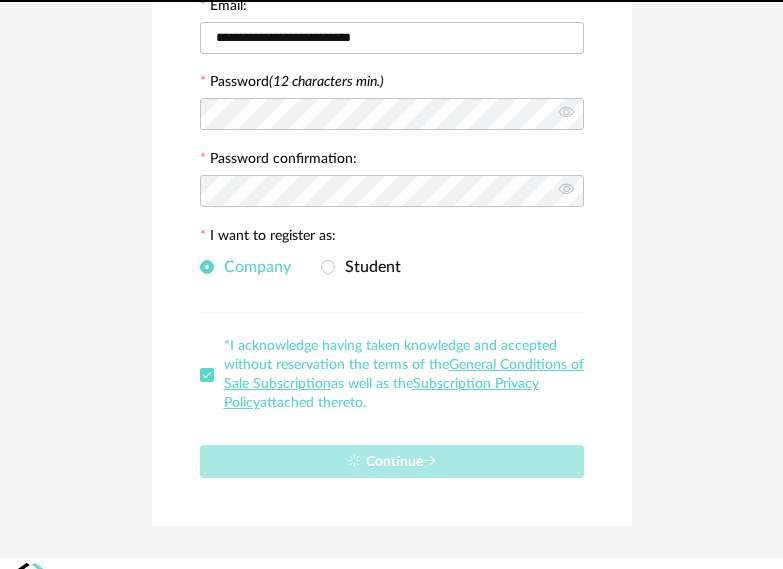 scroll, scrollTop: 0, scrollLeft: 0, axis: both 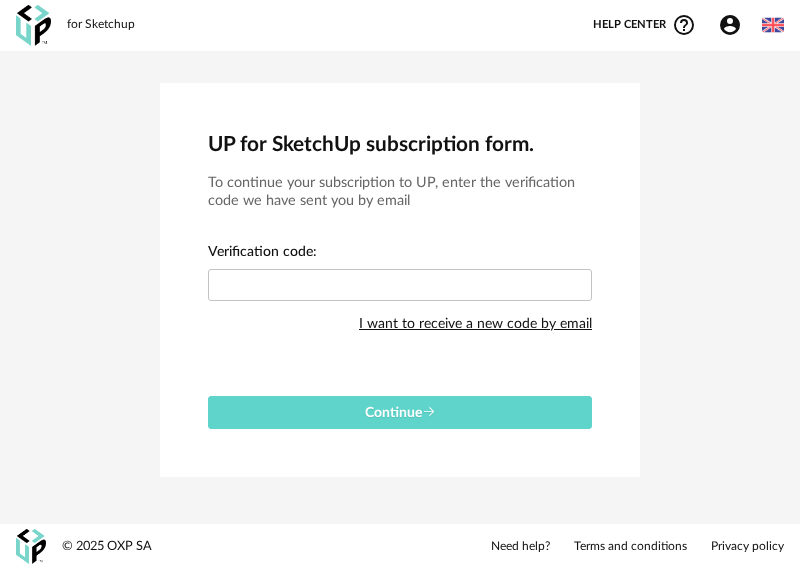 click at bounding box center [400, 284] 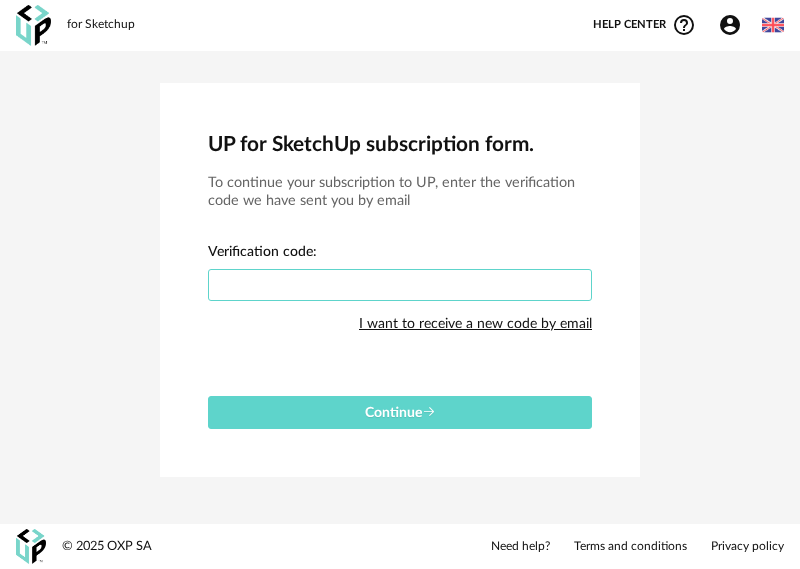 click at bounding box center (400, 285) 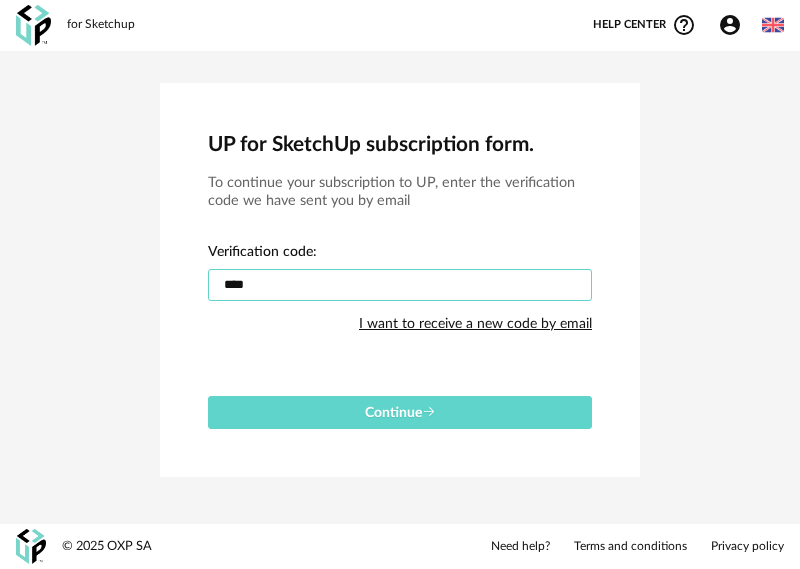 type on "****" 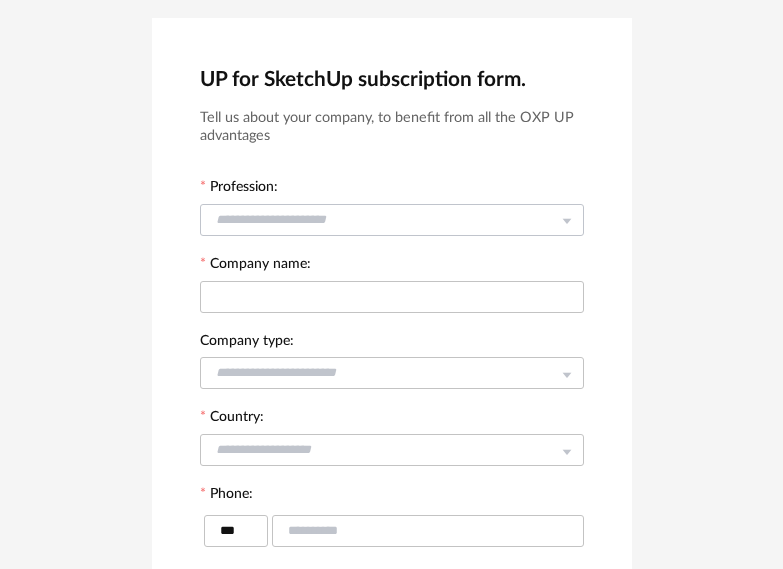 scroll, scrollTop: 100, scrollLeft: 0, axis: vertical 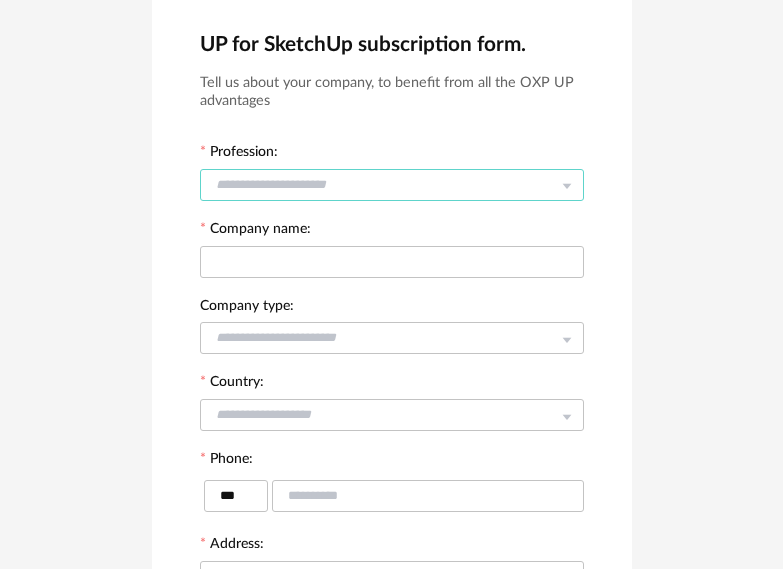 click at bounding box center (392, 185) 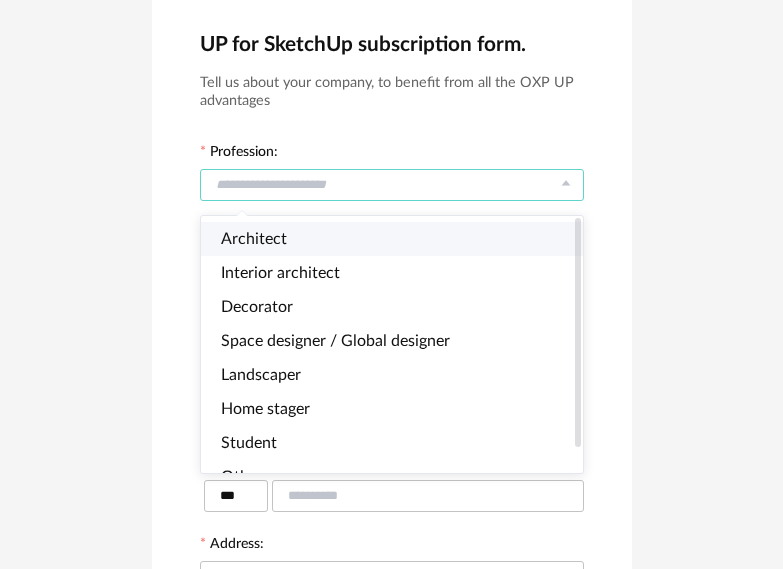 click on "Architect" at bounding box center (400, 239) 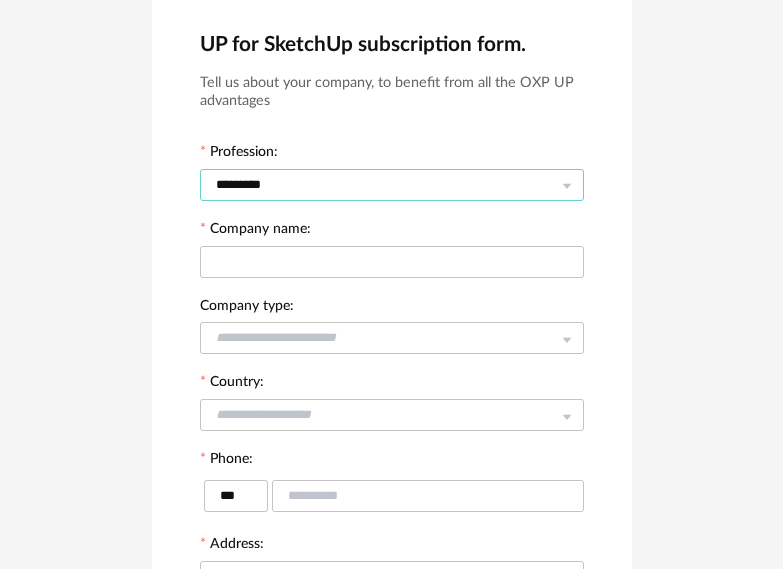 click on "*********" at bounding box center [392, 185] 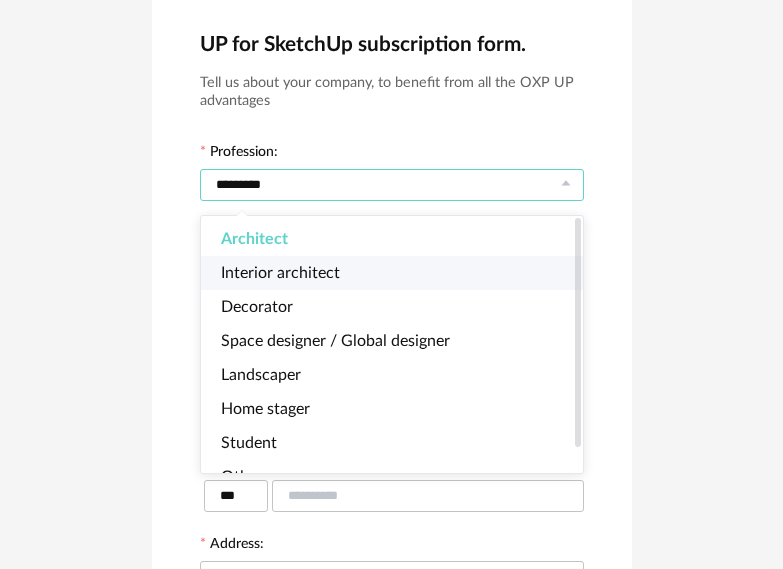 click on "Interior architect" at bounding box center [400, 273] 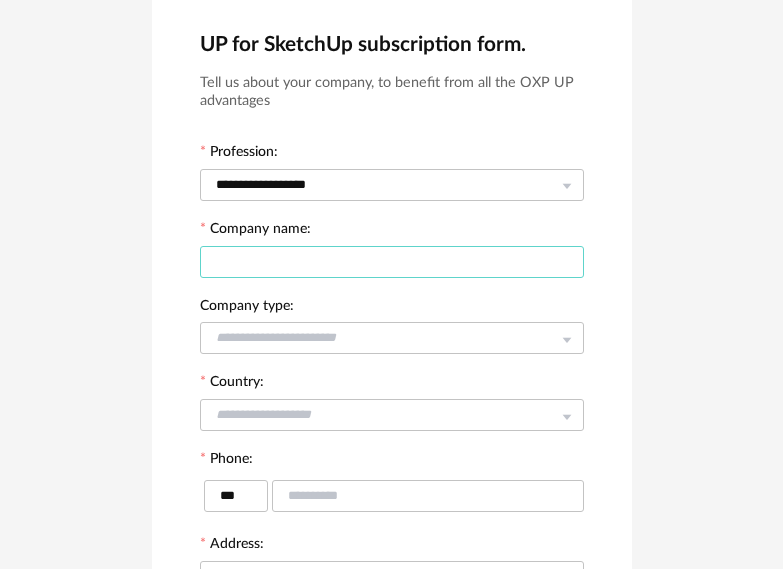 click at bounding box center [392, 262] 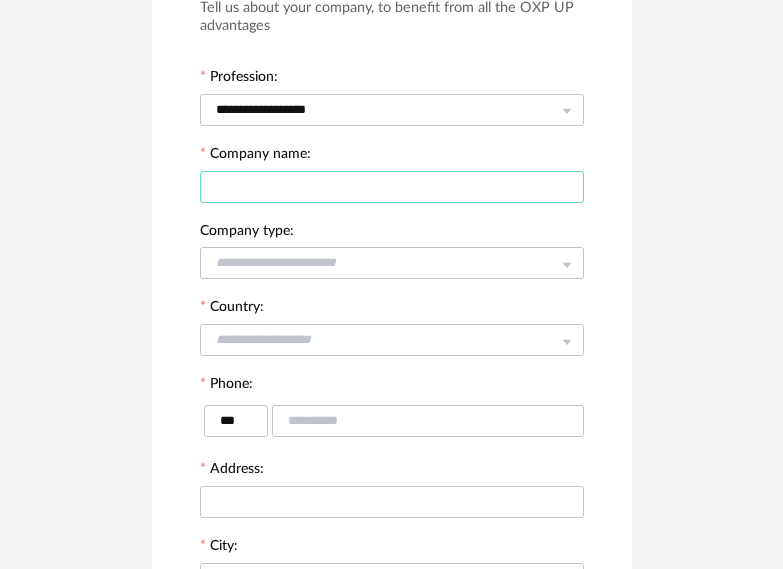 scroll, scrollTop: 147, scrollLeft: 0, axis: vertical 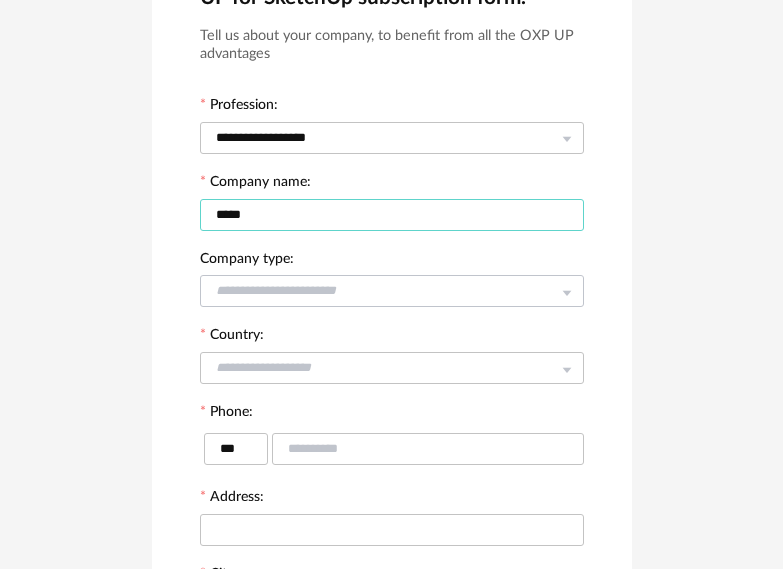 type on "*****" 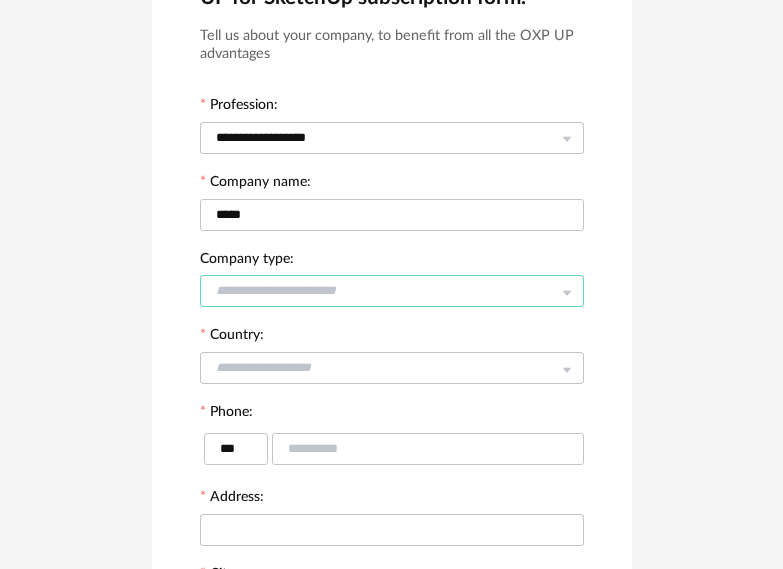 click at bounding box center (392, 291) 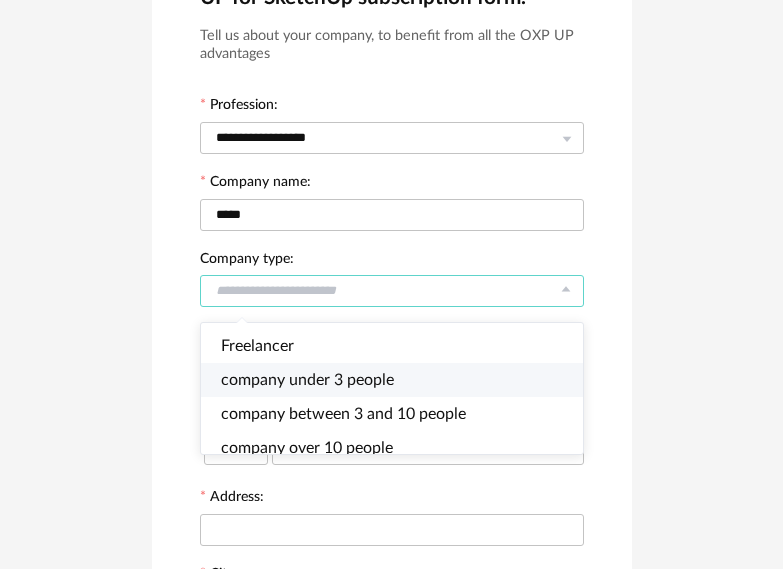 click on "company under 3 people" at bounding box center [307, 380] 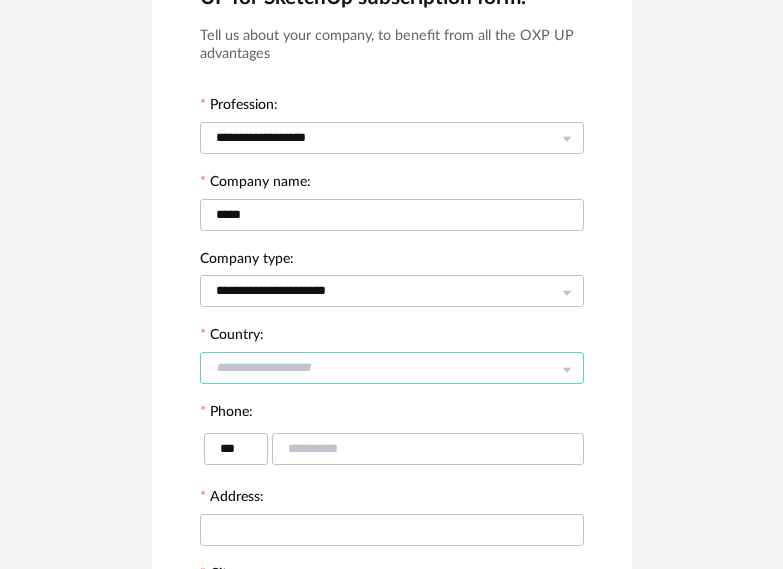 click at bounding box center [392, 368] 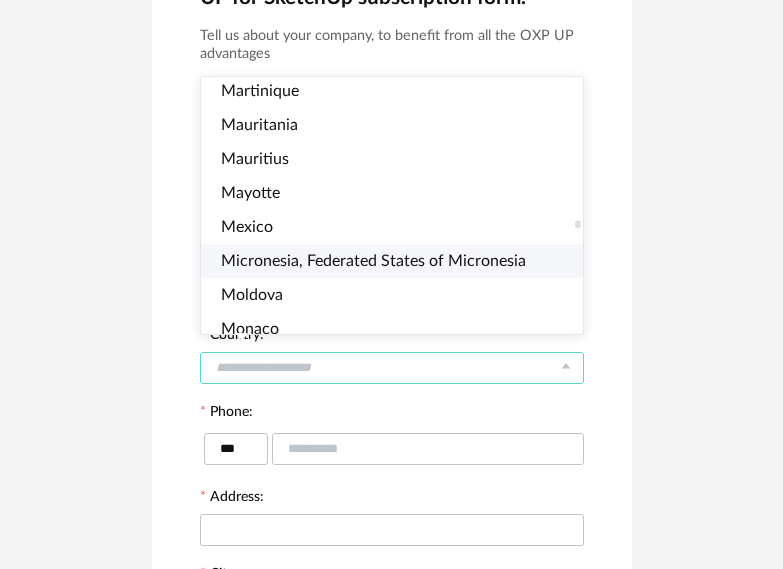 scroll, scrollTop: 4600, scrollLeft: 0, axis: vertical 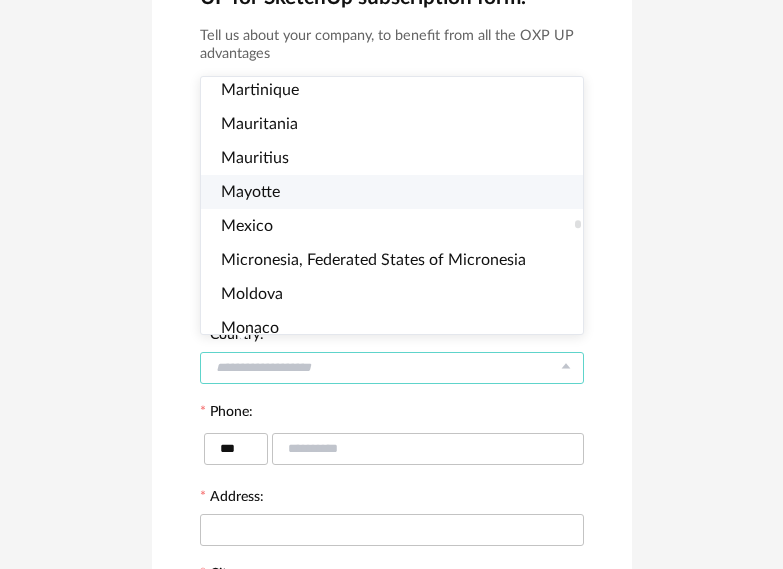click on "Mayotte" at bounding box center [400, 192] 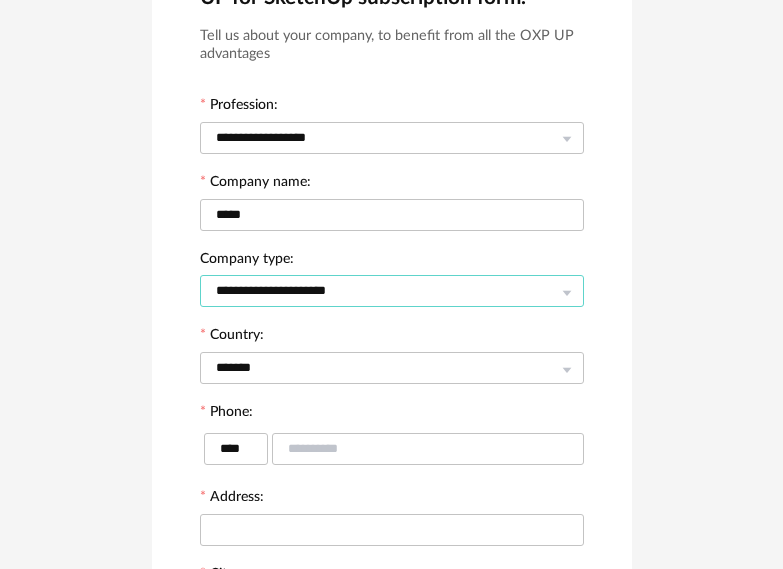 click on "**********" at bounding box center (392, 291) 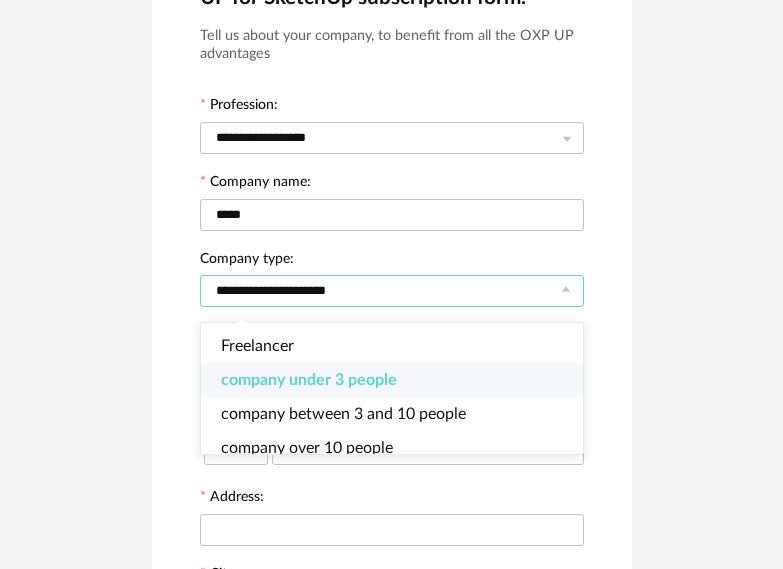 click on "**********" at bounding box center [392, 291] 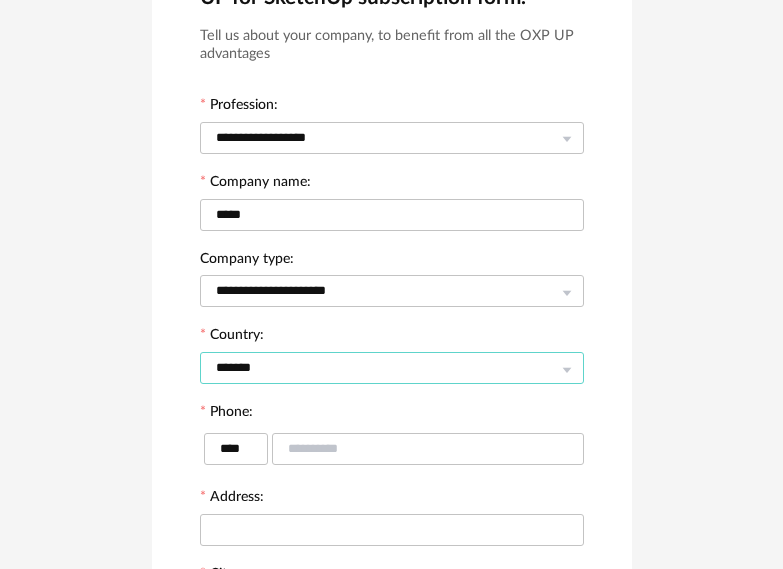 click on "*******" at bounding box center [392, 368] 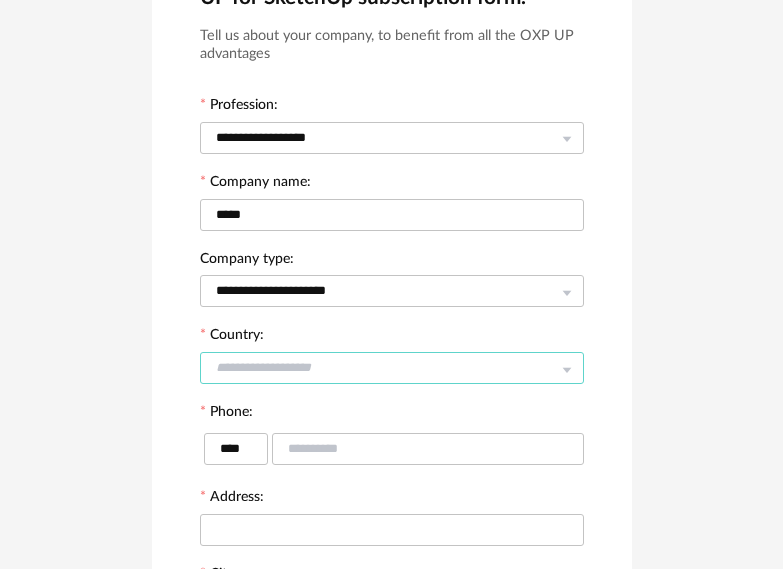 scroll, scrollTop: 4475, scrollLeft: 0, axis: vertical 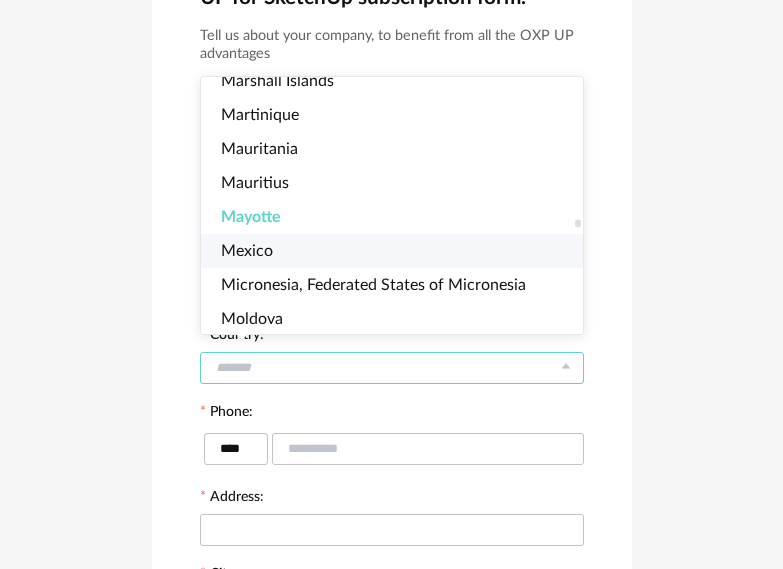 click on "Mexico" at bounding box center [400, 251] 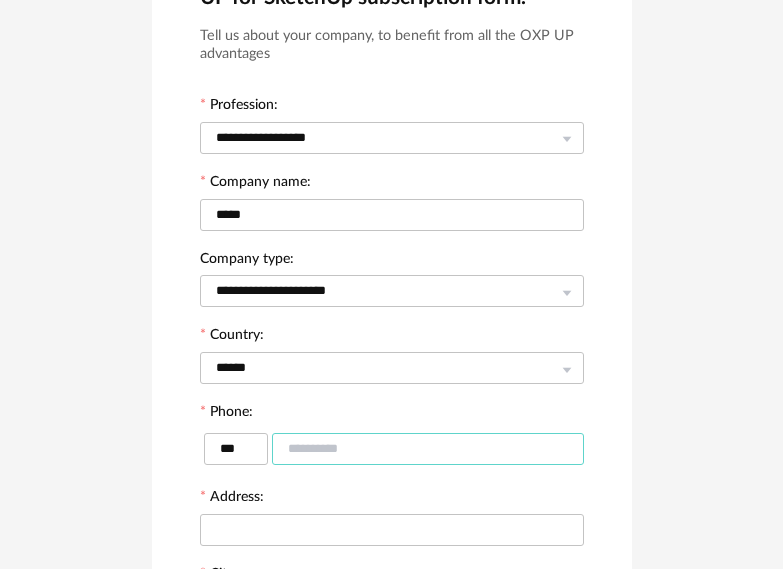 click at bounding box center (428, 449) 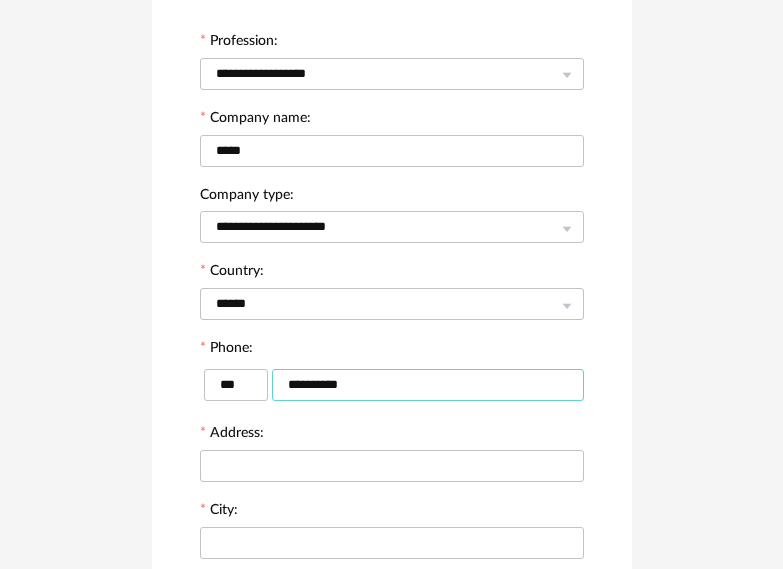 scroll, scrollTop: 247, scrollLeft: 0, axis: vertical 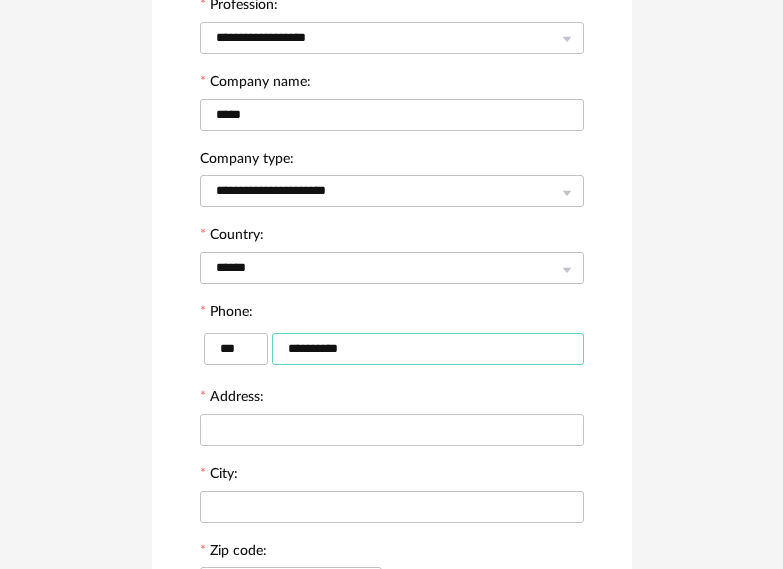 type on "**********" 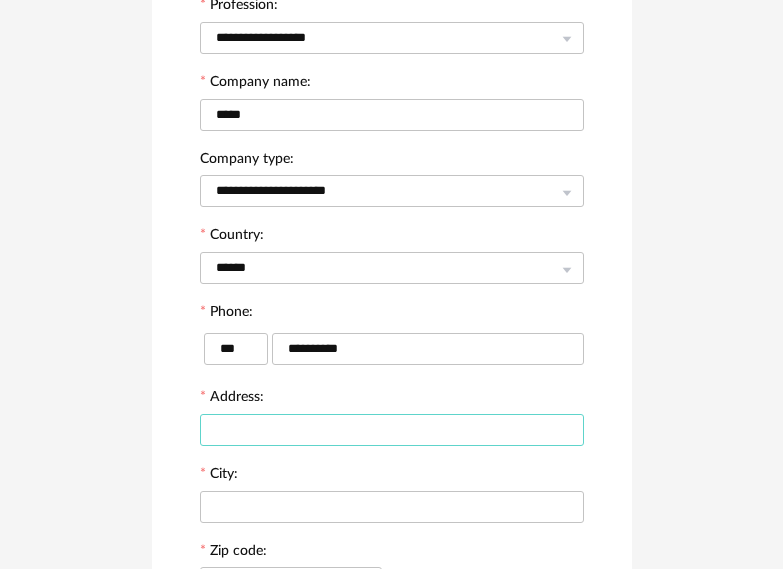 click at bounding box center (392, 430) 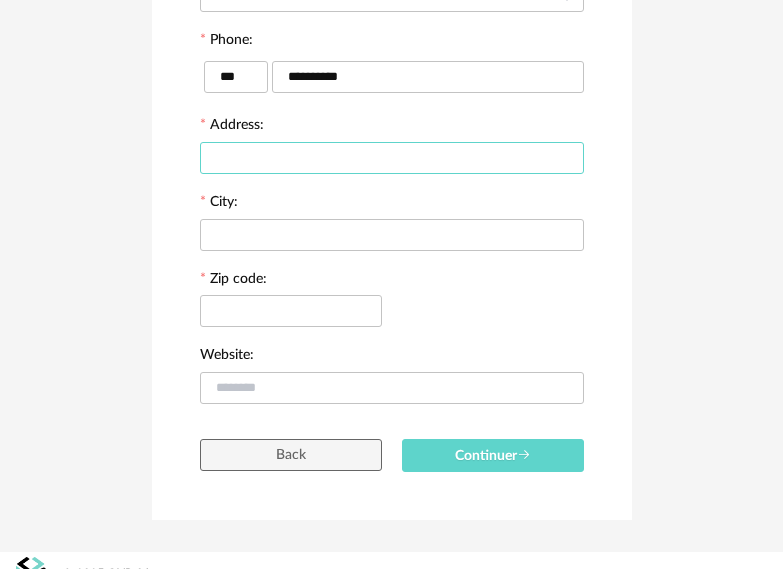 scroll, scrollTop: 547, scrollLeft: 0, axis: vertical 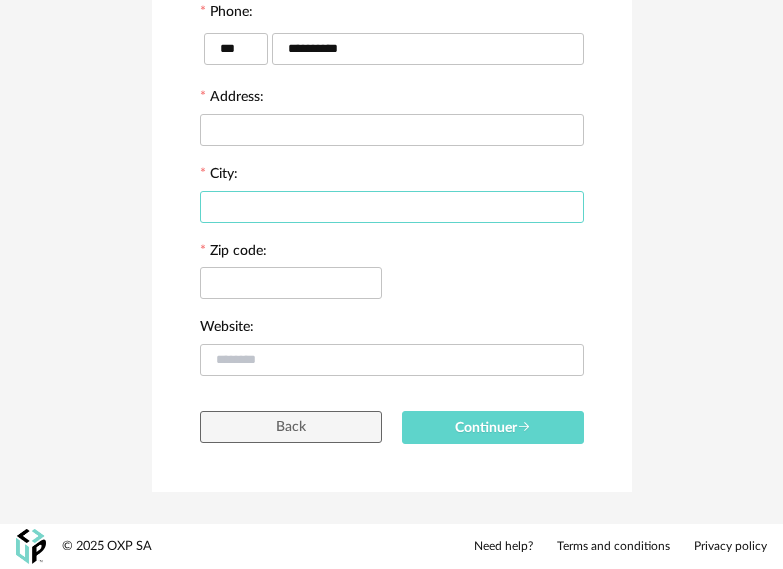 click at bounding box center [392, 207] 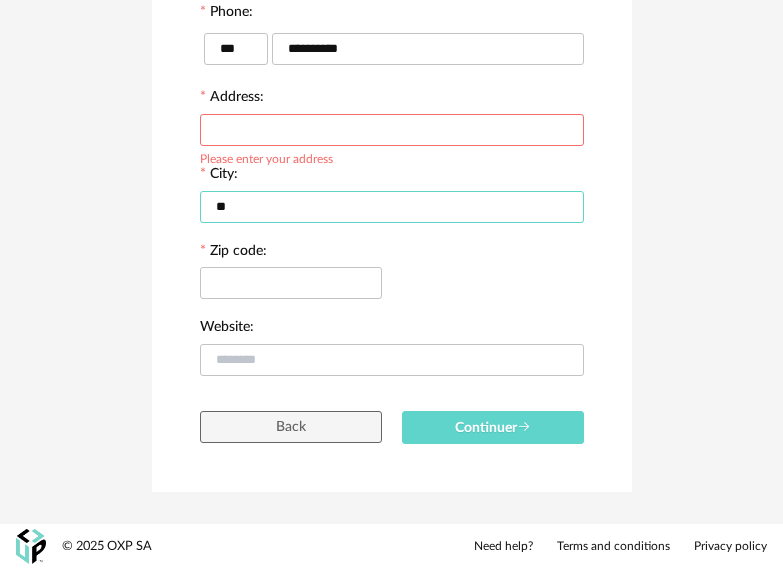 type on "*" 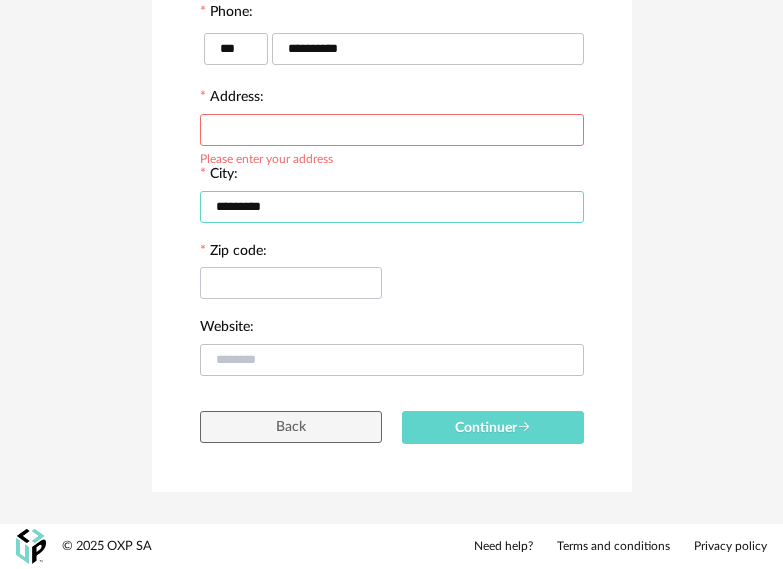 type on "*********" 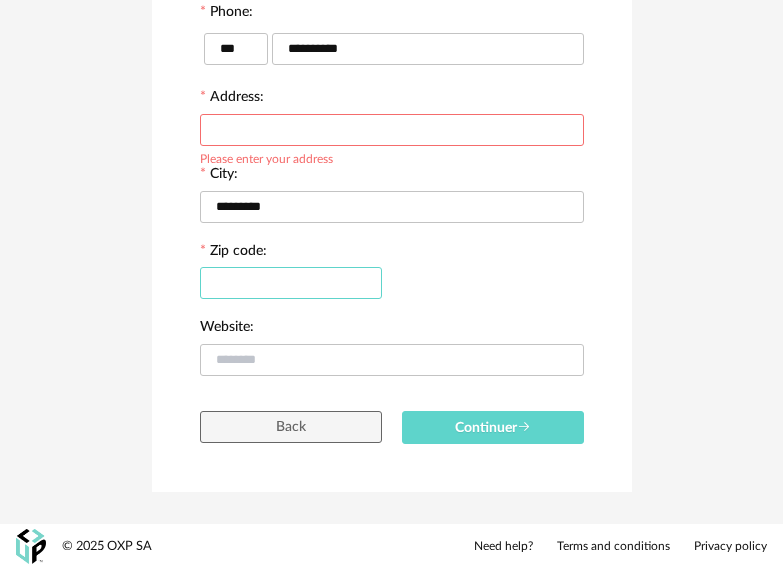 click at bounding box center (291, 283) 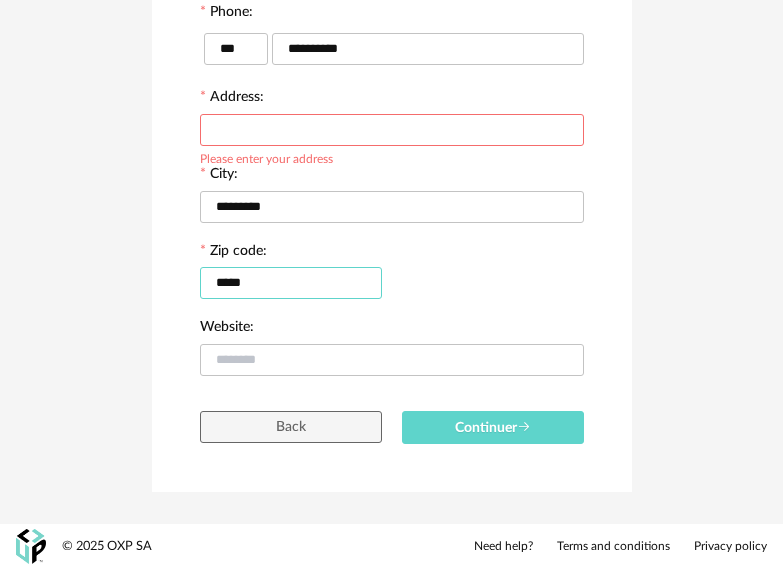 type on "*****" 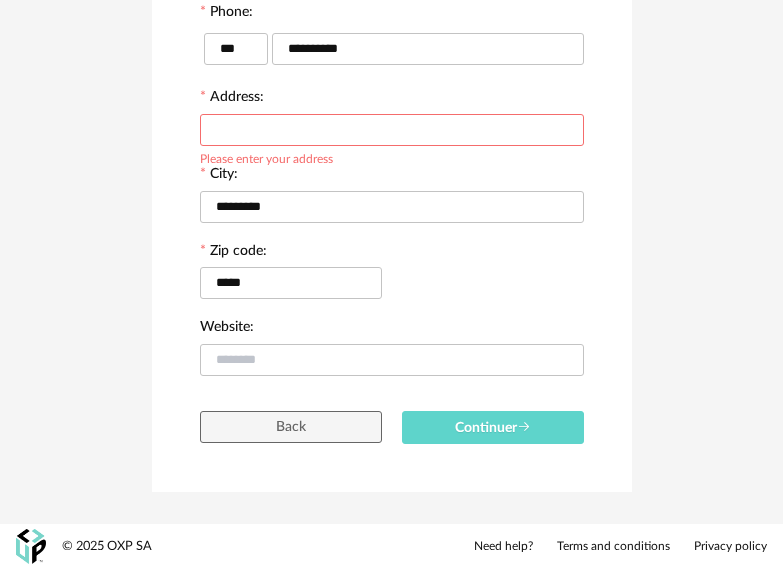 click at bounding box center [392, 130] 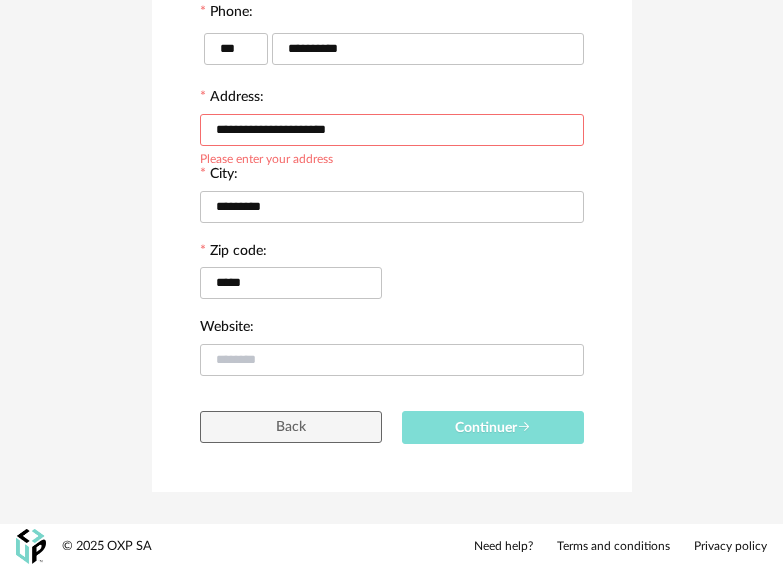 type on "**********" 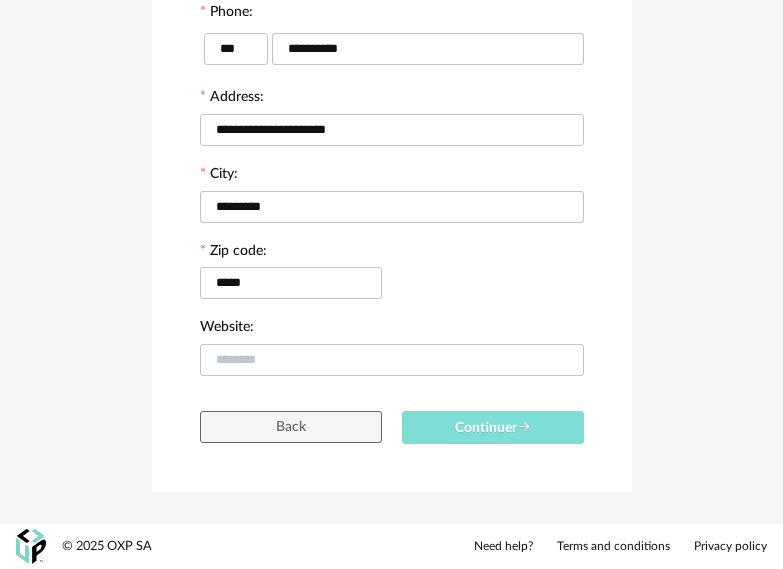 click on "Continuer" at bounding box center [493, 427] 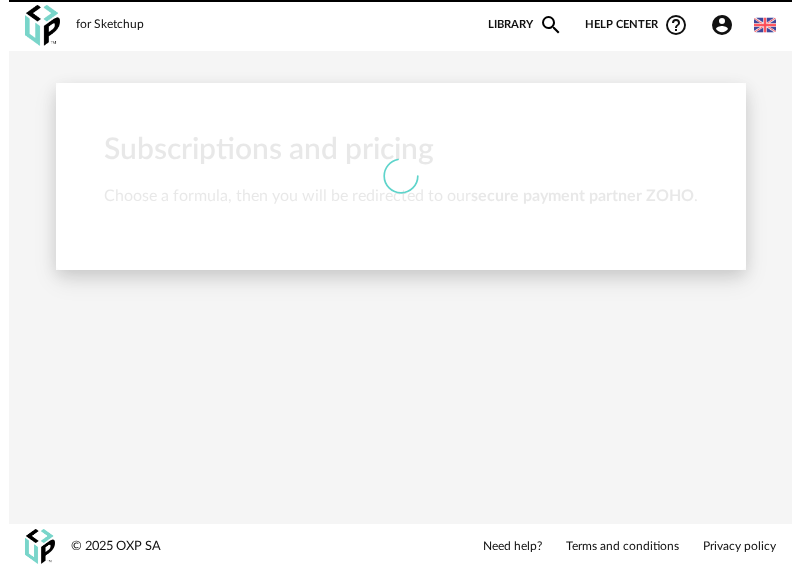 scroll, scrollTop: 0, scrollLeft: 0, axis: both 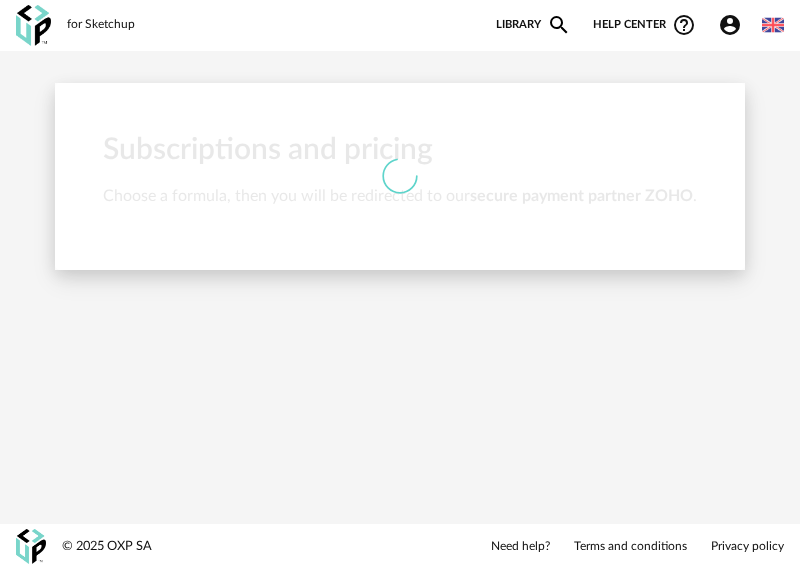 click on "Subscriptions and pricing   Choose a formula, then you will be redirected to our  secure payment partner ZOHO ." at bounding box center [400, 177] 